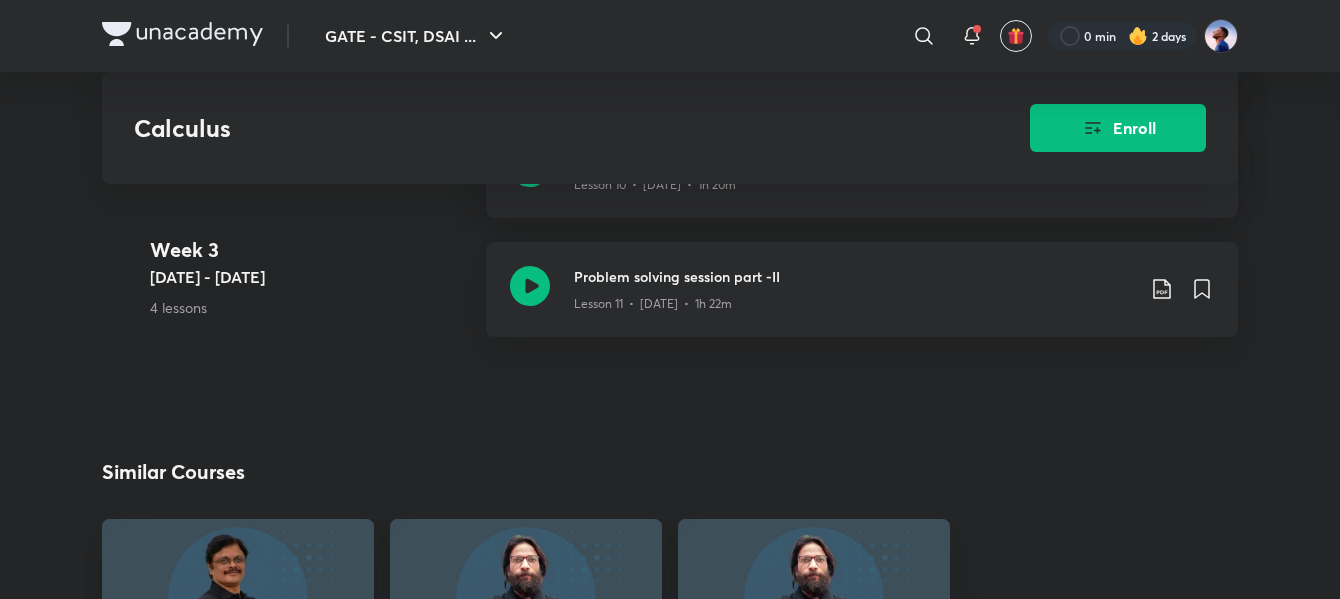scroll, scrollTop: 2096, scrollLeft: 0, axis: vertical 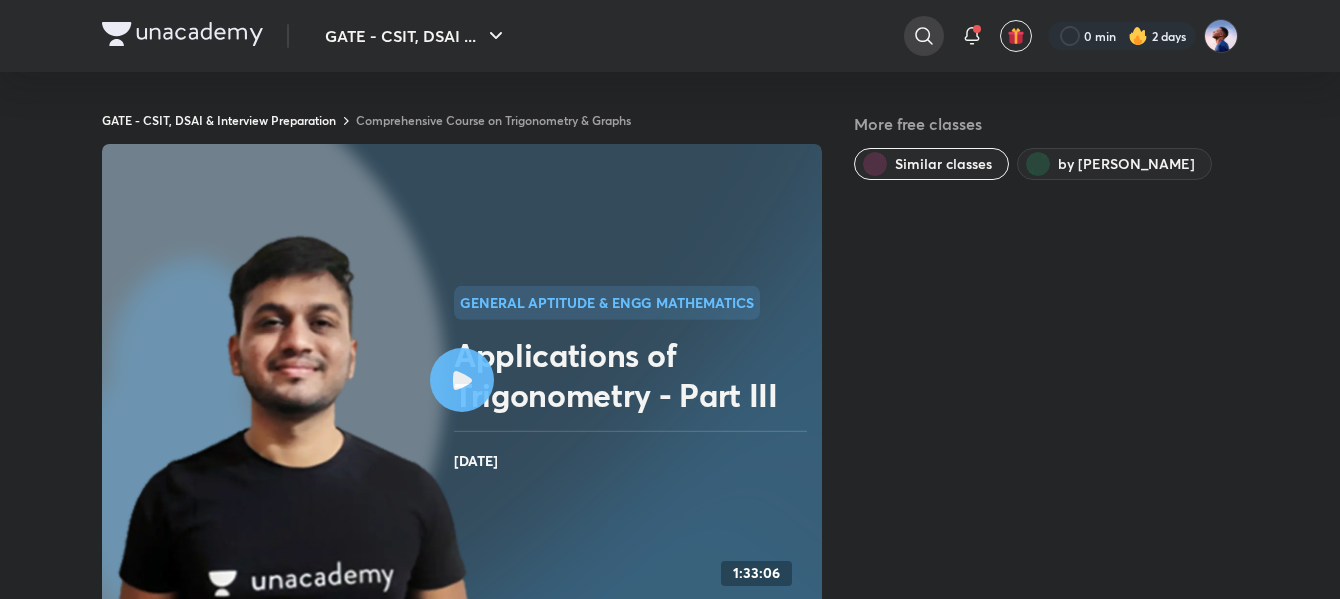 click 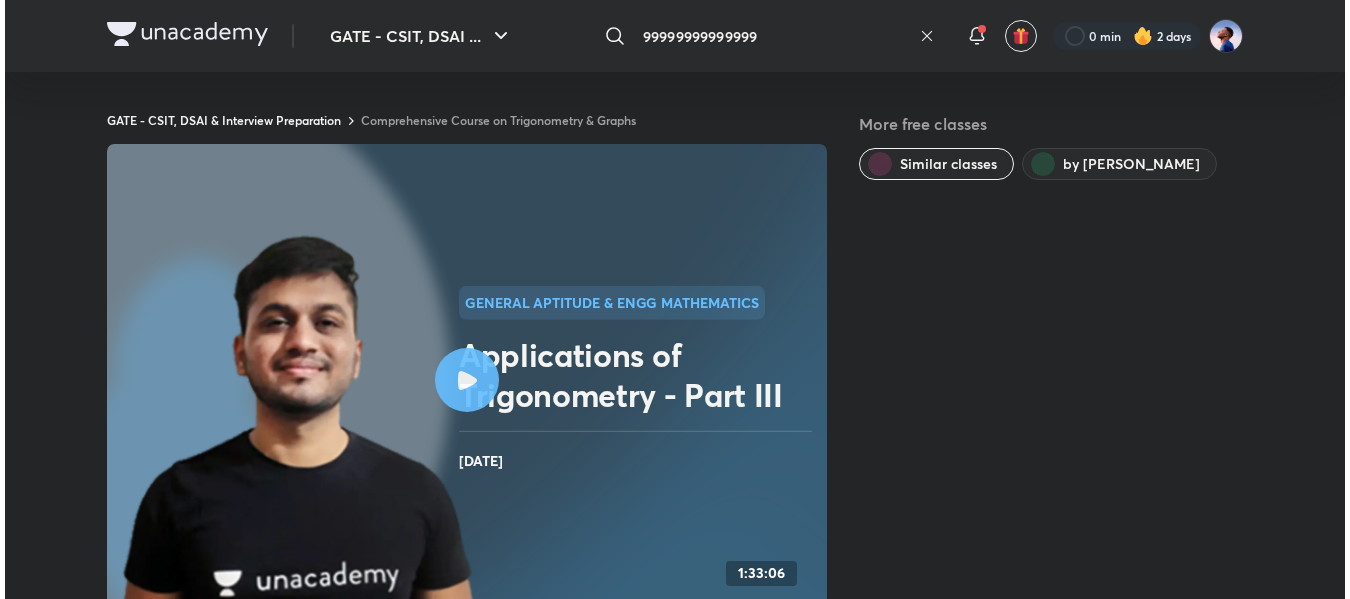 scroll, scrollTop: 0, scrollLeft: 0, axis: both 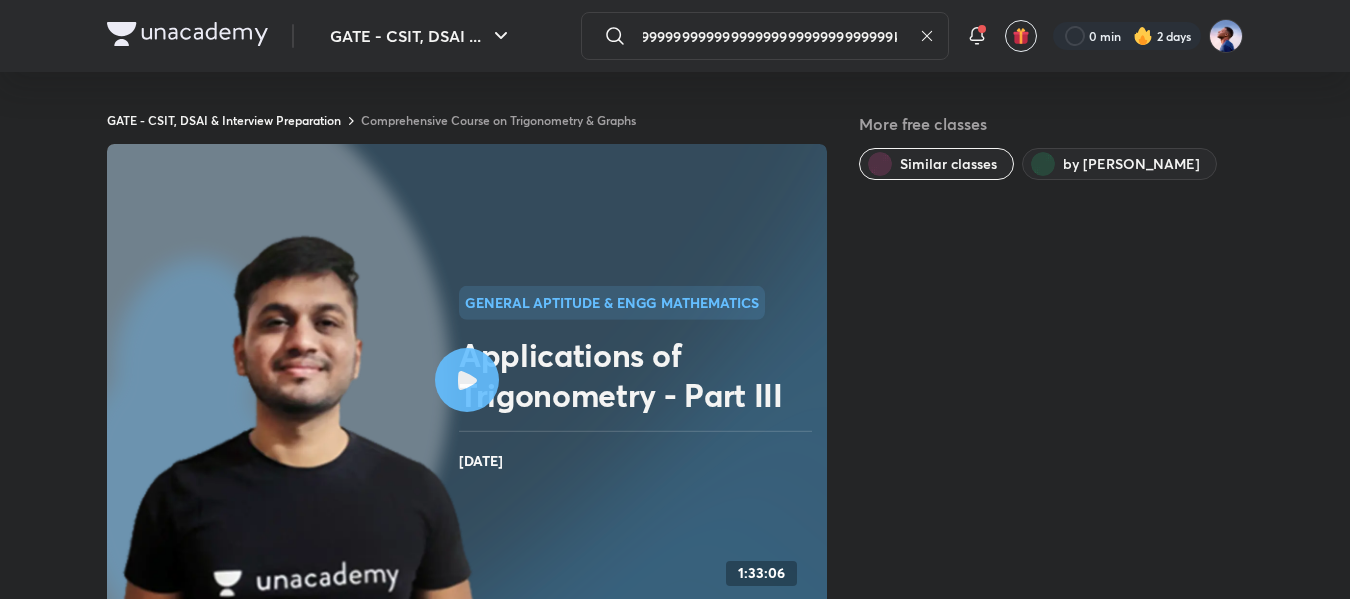 type on "9999999999999999999999999999999999999999999999999999999999999999999999krshy" 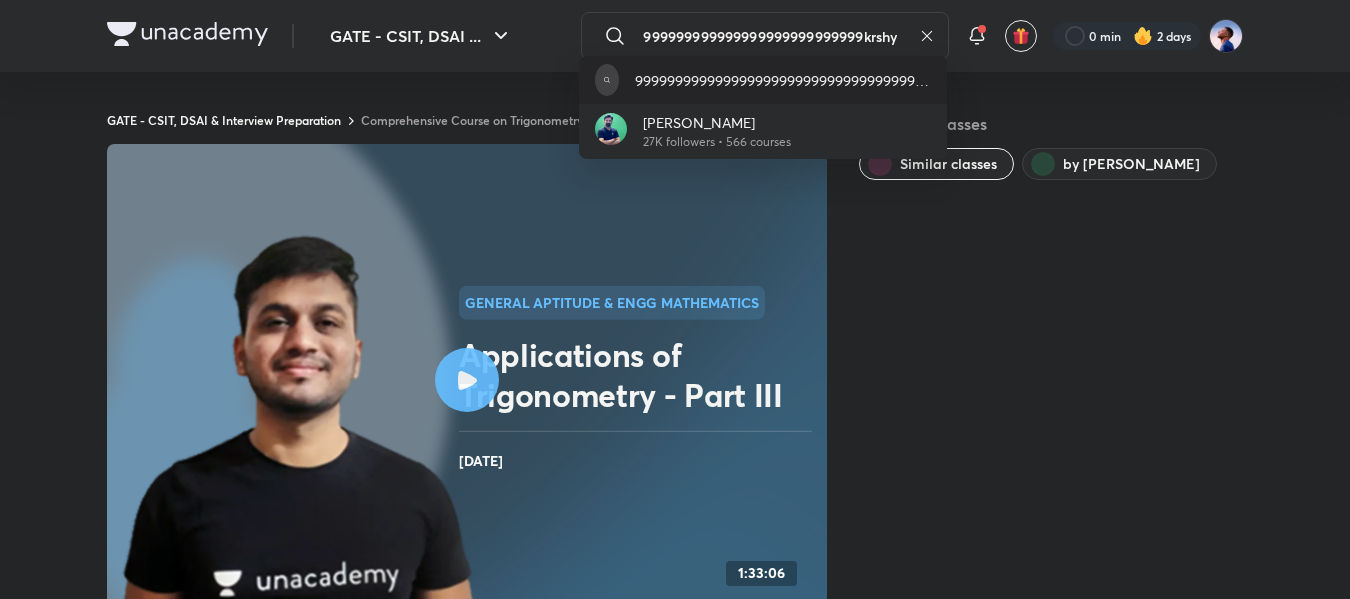 type 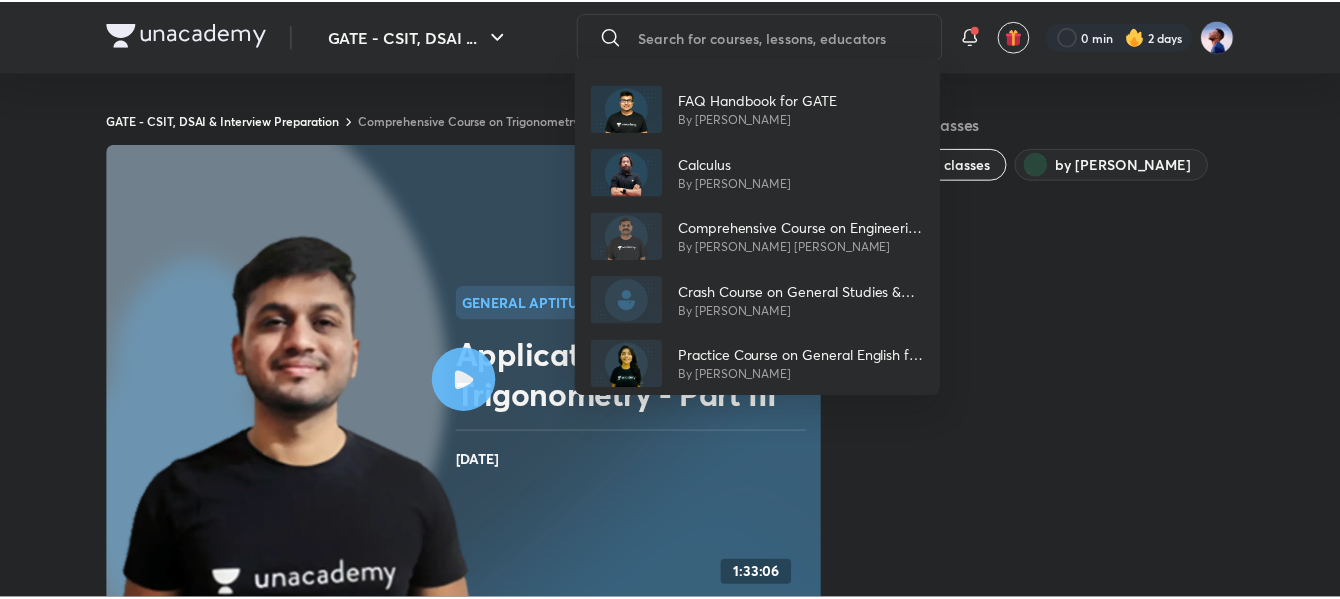 scroll, scrollTop: 0, scrollLeft: 0, axis: both 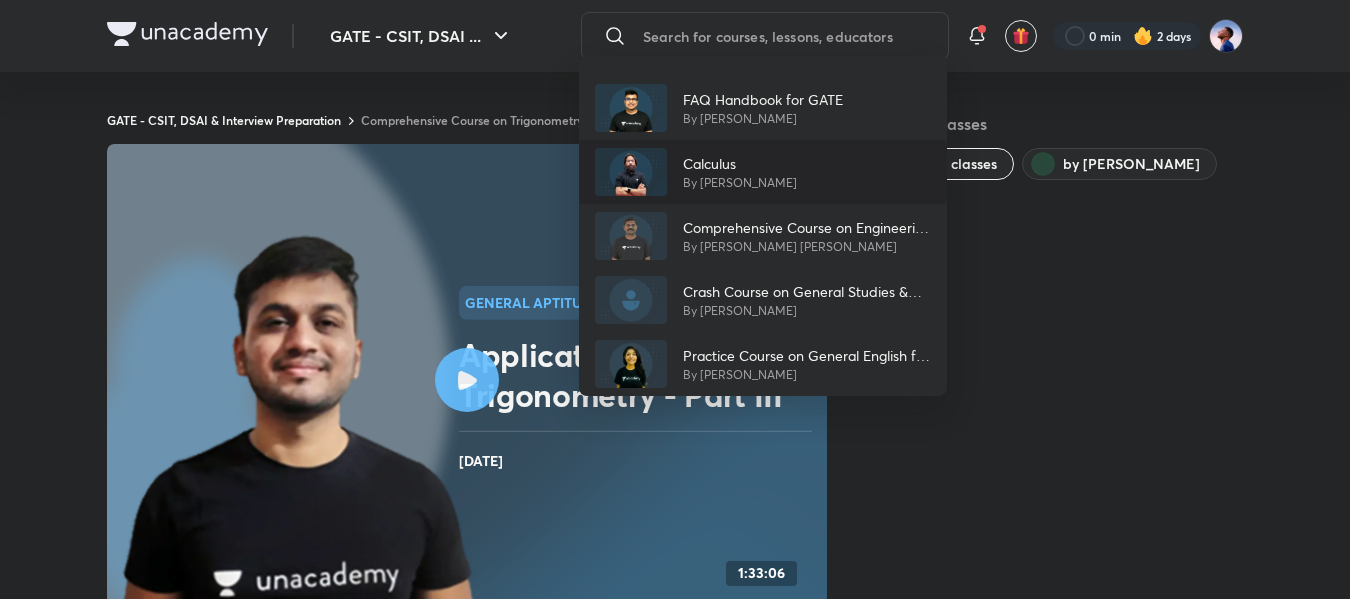 click on "Calculus" at bounding box center (740, 163) 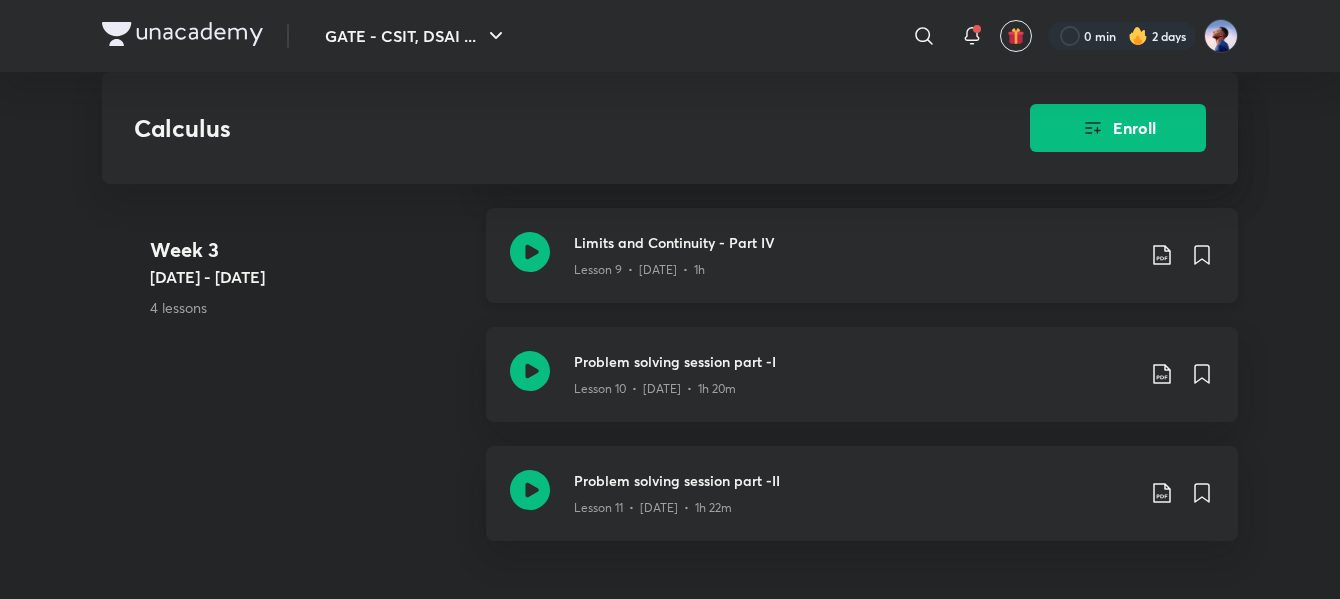 scroll, scrollTop: 2400, scrollLeft: 0, axis: vertical 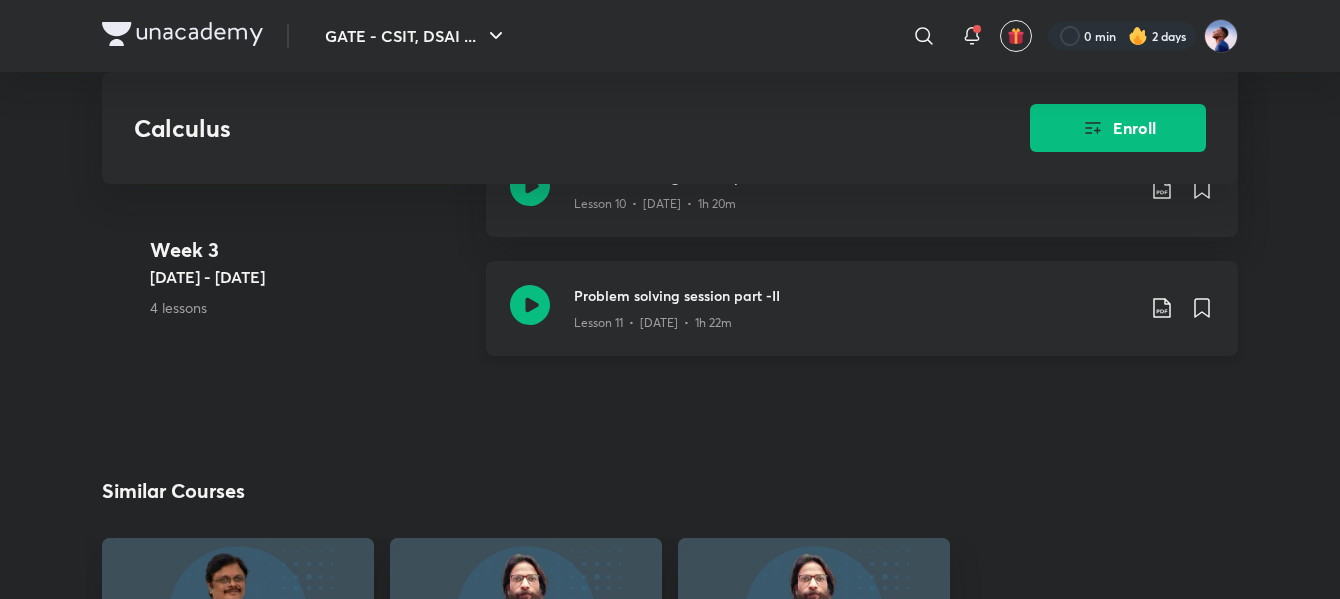 click 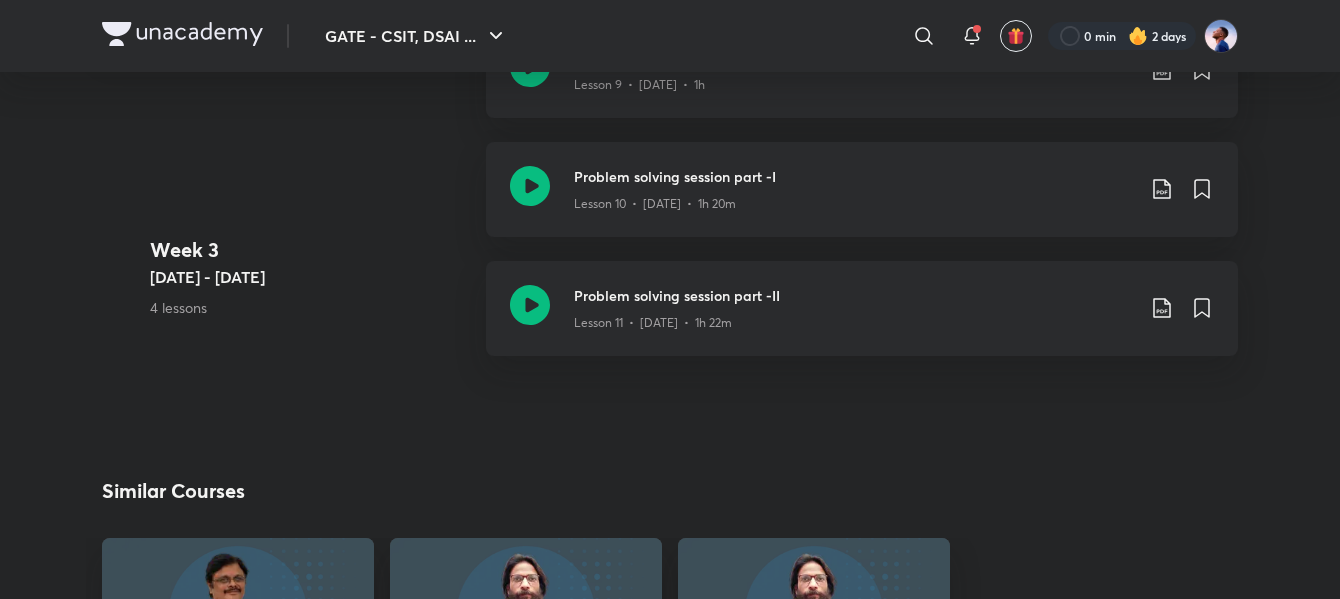 scroll, scrollTop: 0, scrollLeft: 0, axis: both 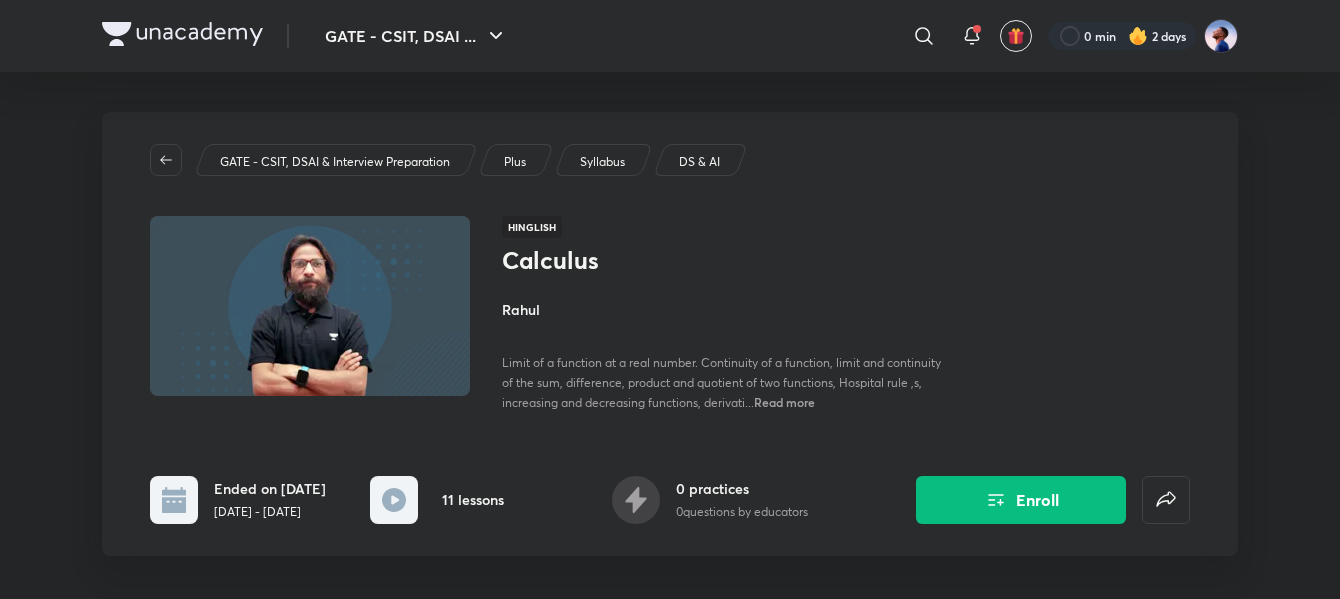 click on "Rahul" at bounding box center (726, 309) 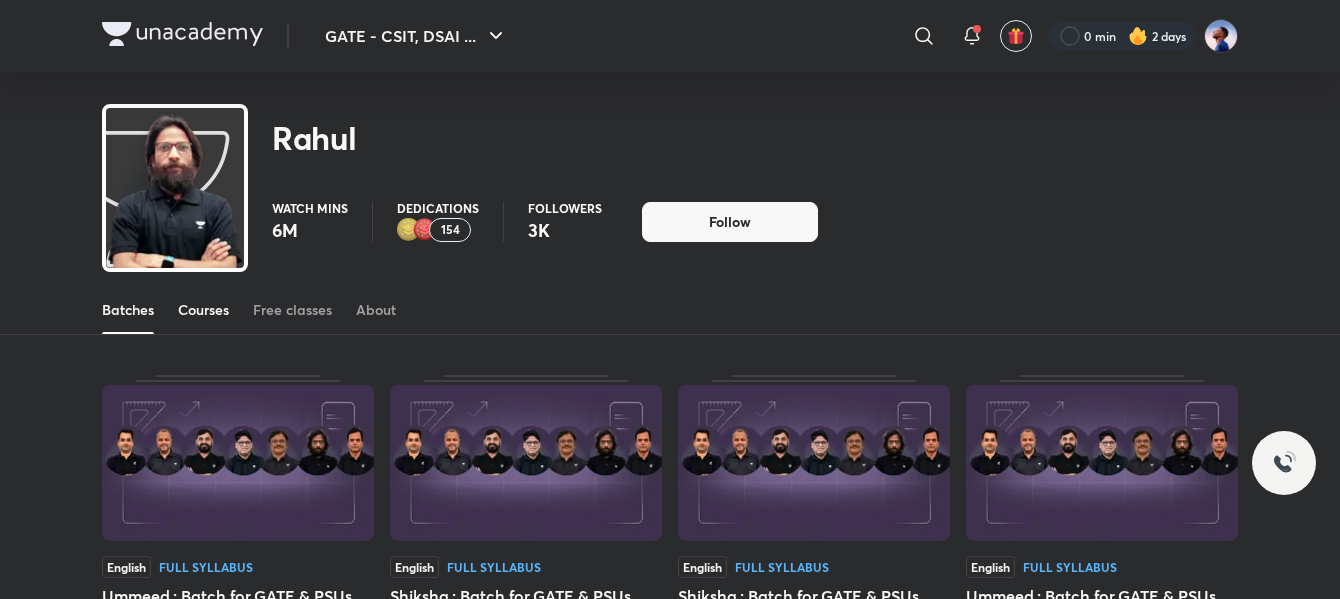 click on "Courses" at bounding box center [203, 310] 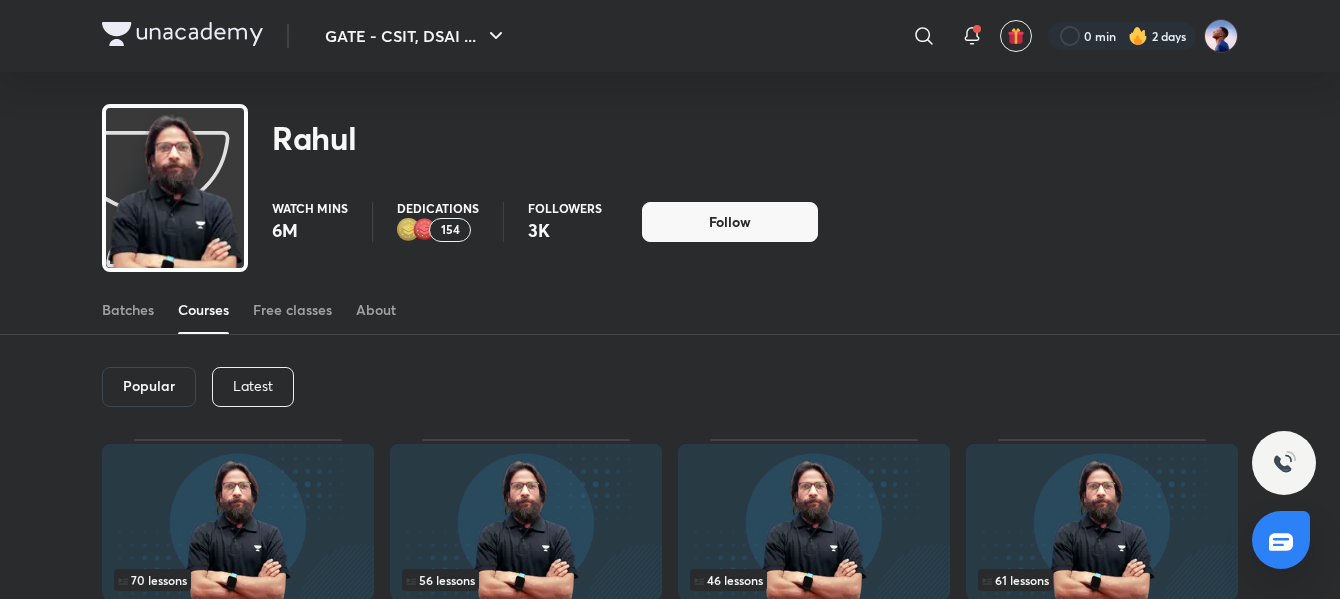 click on "Latest" at bounding box center (253, 386) 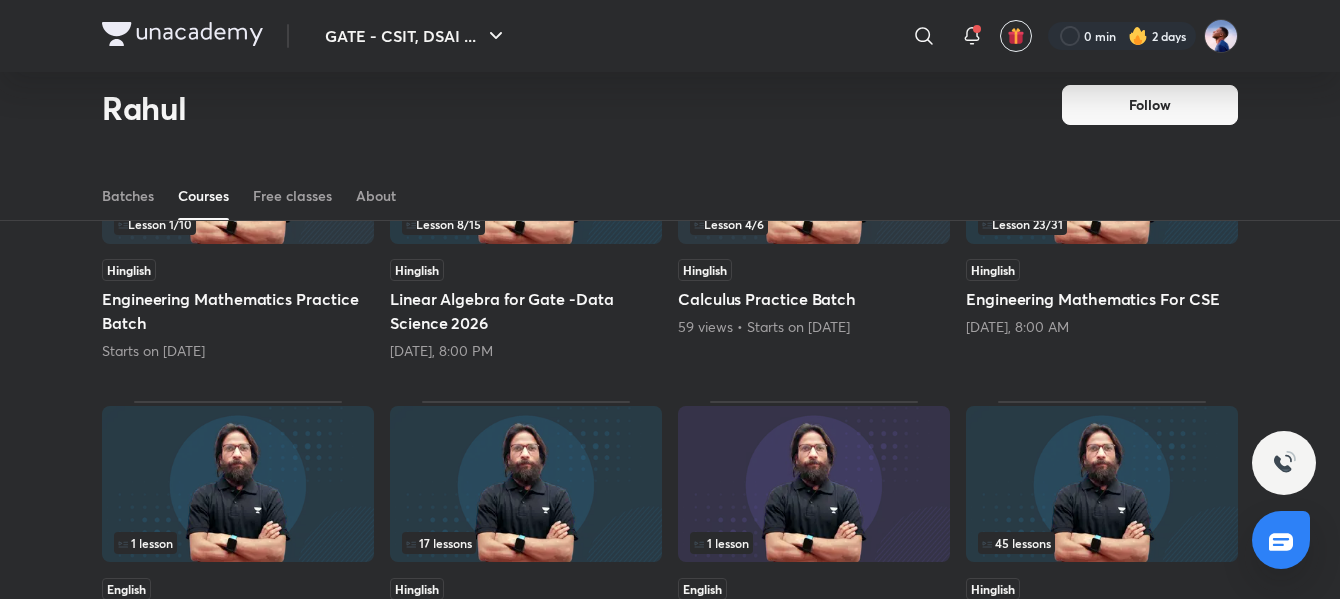 scroll, scrollTop: 293, scrollLeft: 0, axis: vertical 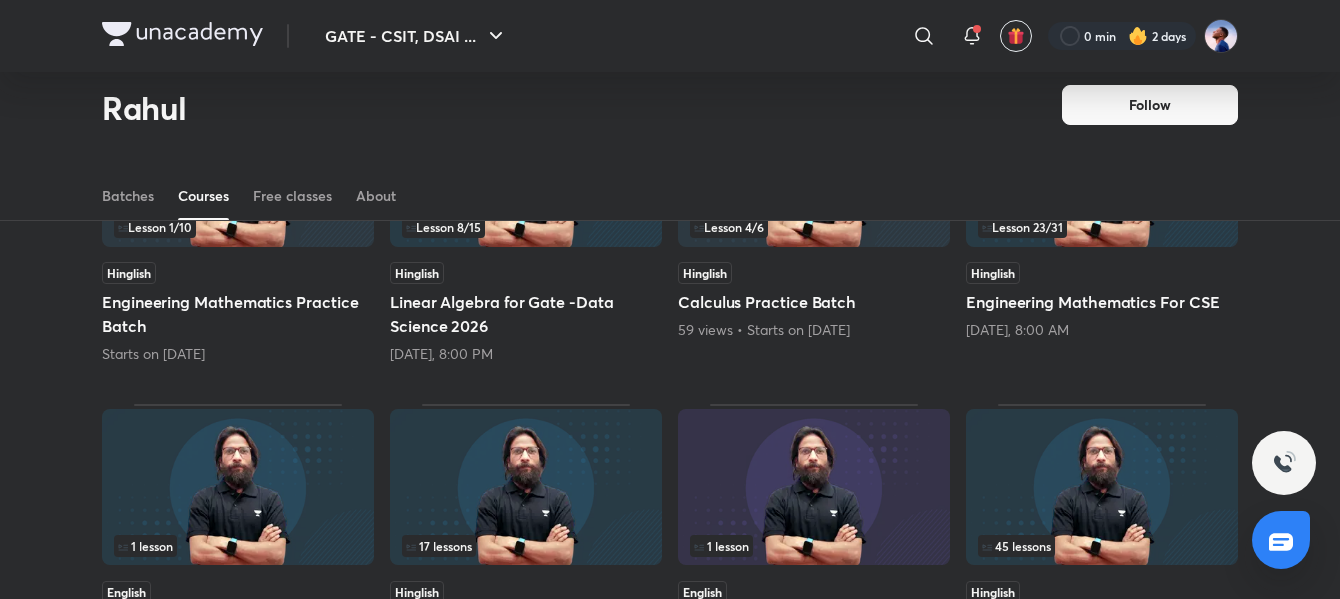 click on "Engineering Mathematics Practice Batch" at bounding box center (238, 314) 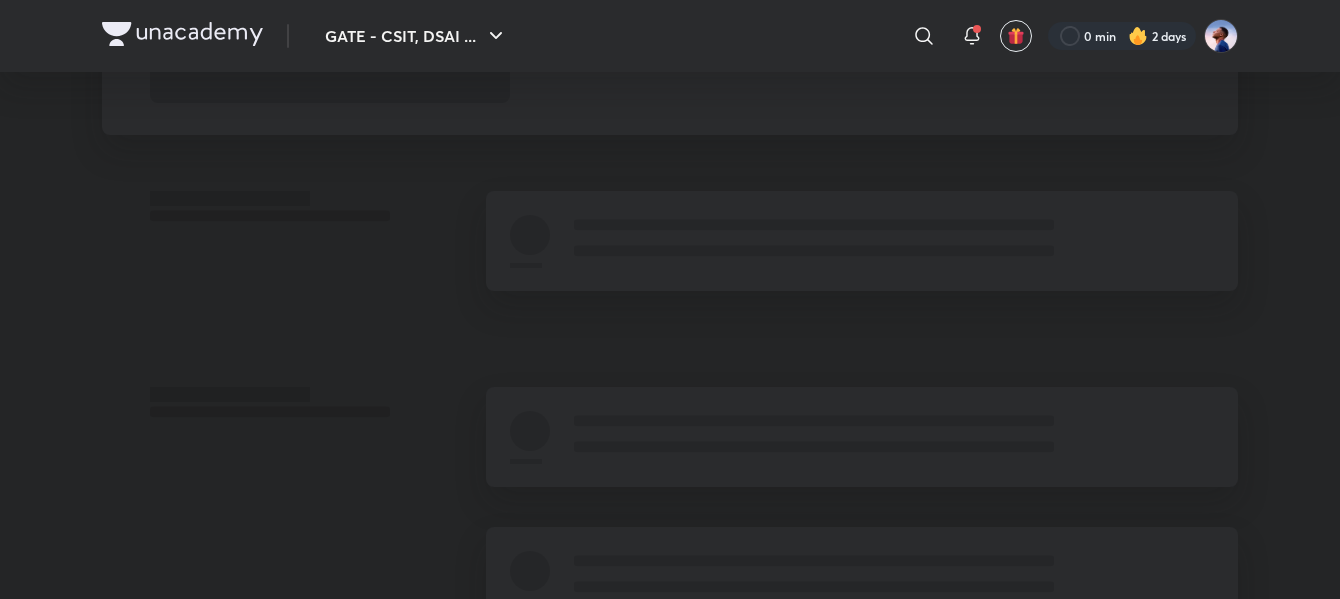 scroll, scrollTop: 0, scrollLeft: 0, axis: both 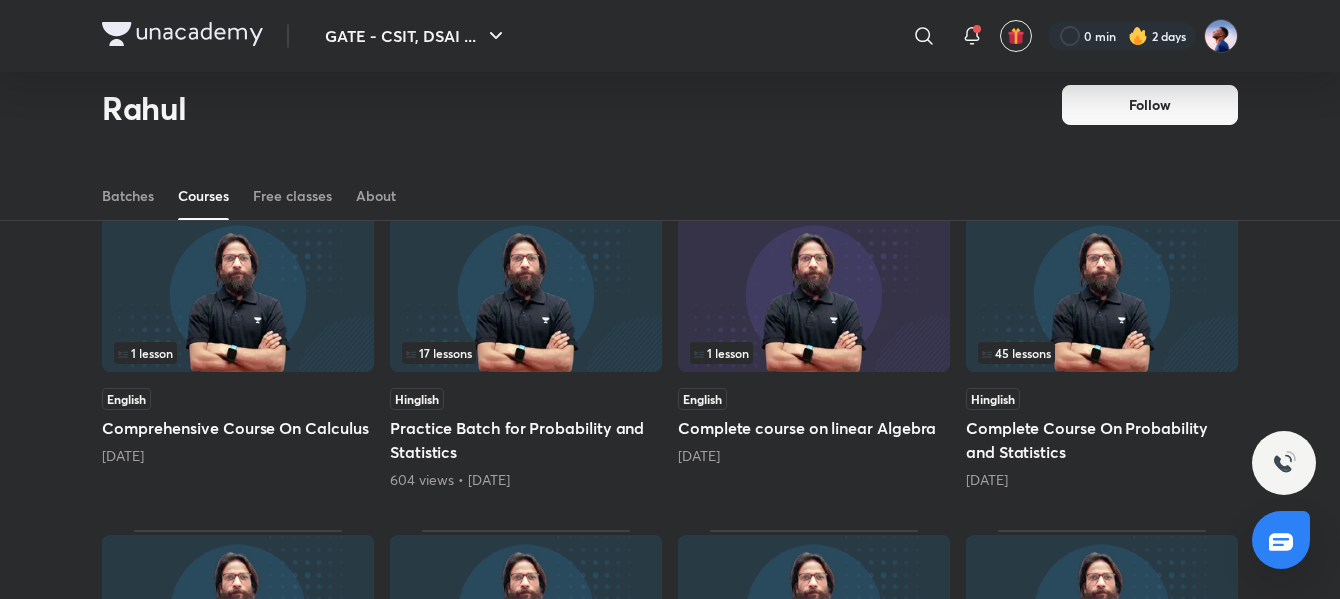 click on "Complete course on linear Algebra" at bounding box center [814, 428] 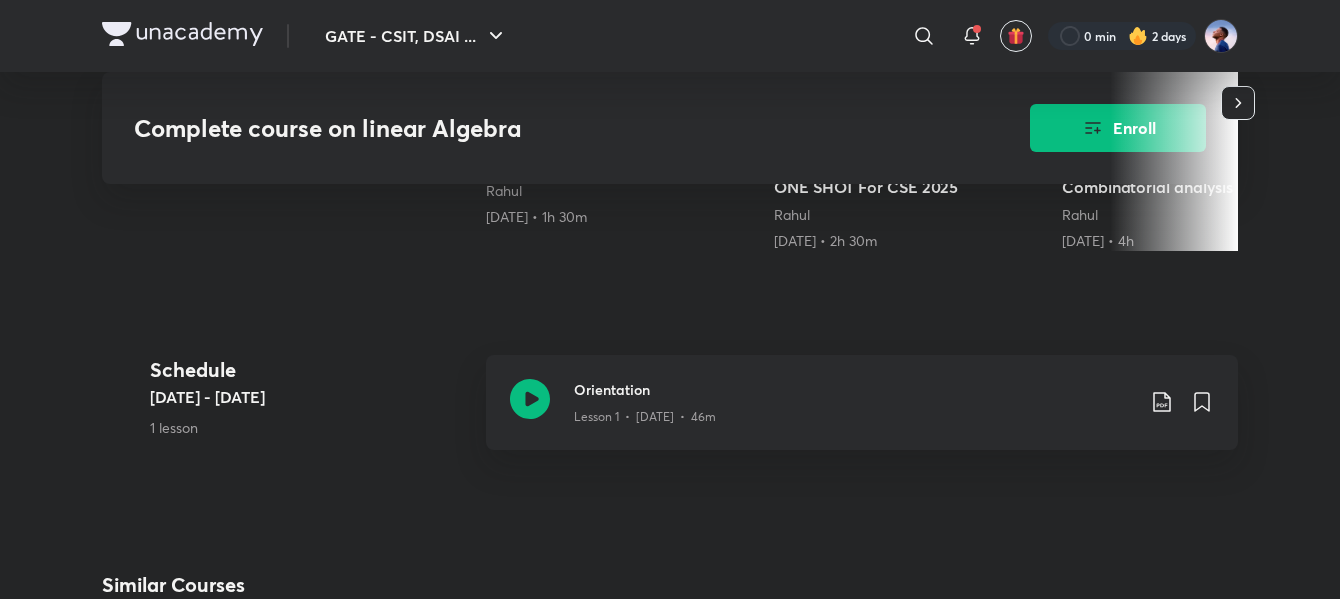 scroll, scrollTop: 700, scrollLeft: 0, axis: vertical 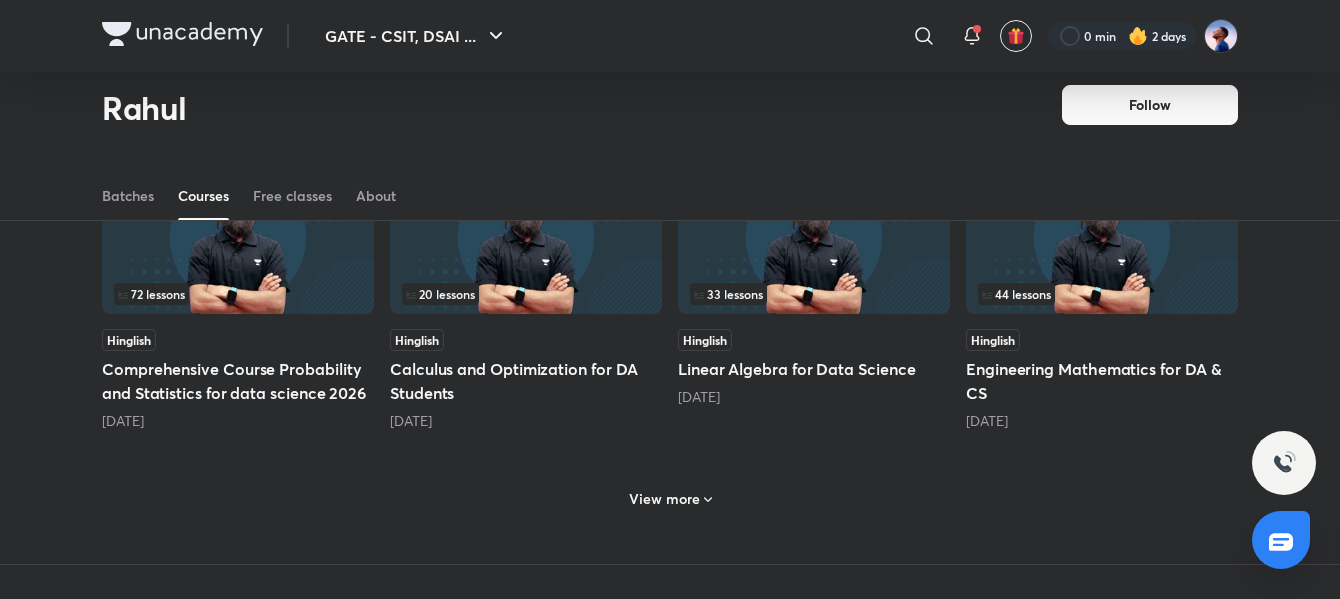 click on "View more" at bounding box center [664, 499] 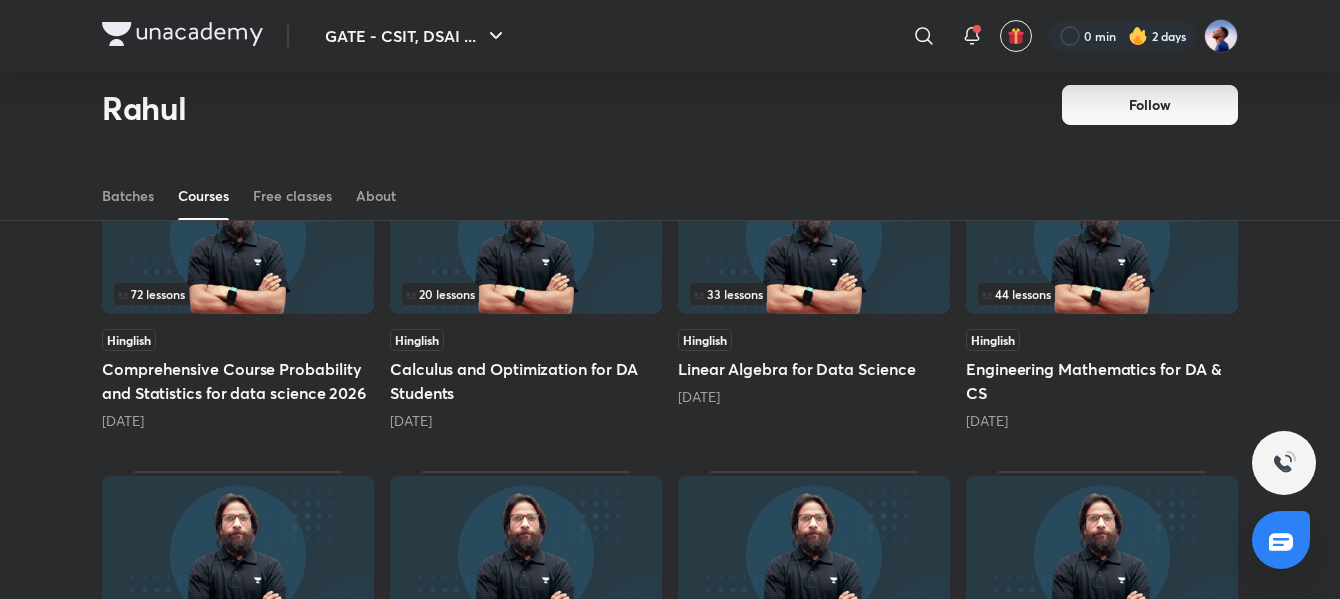 click on "Linear Algebra for Data Science" at bounding box center (814, 369) 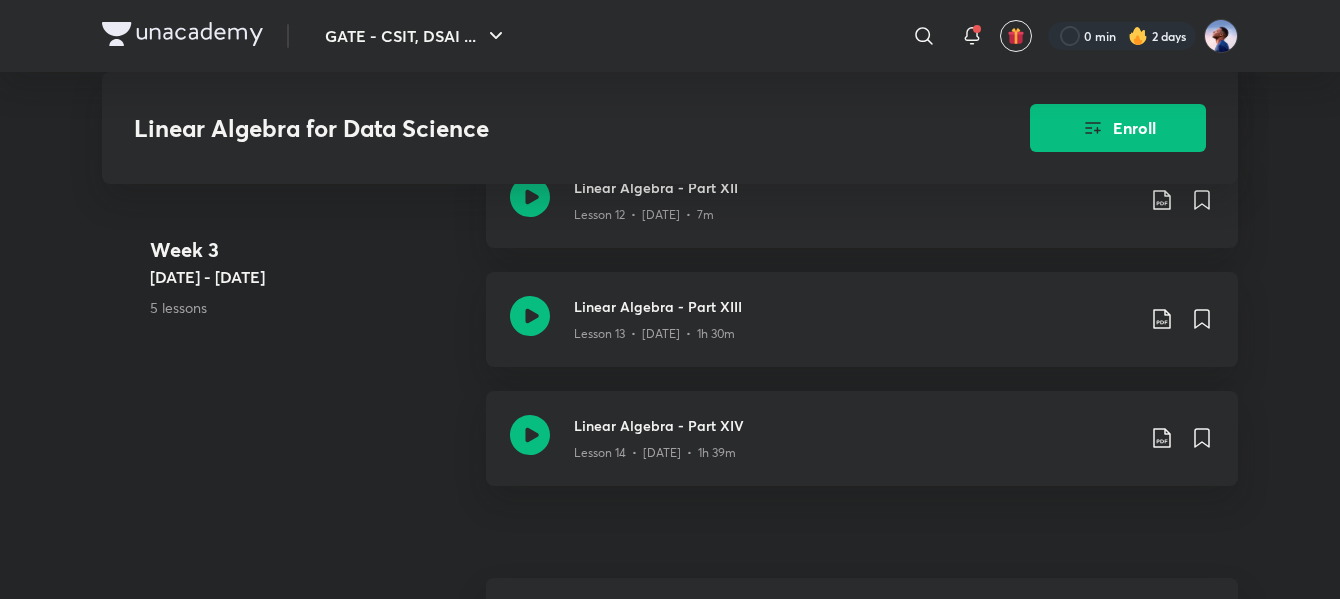 scroll, scrollTop: 2500, scrollLeft: 0, axis: vertical 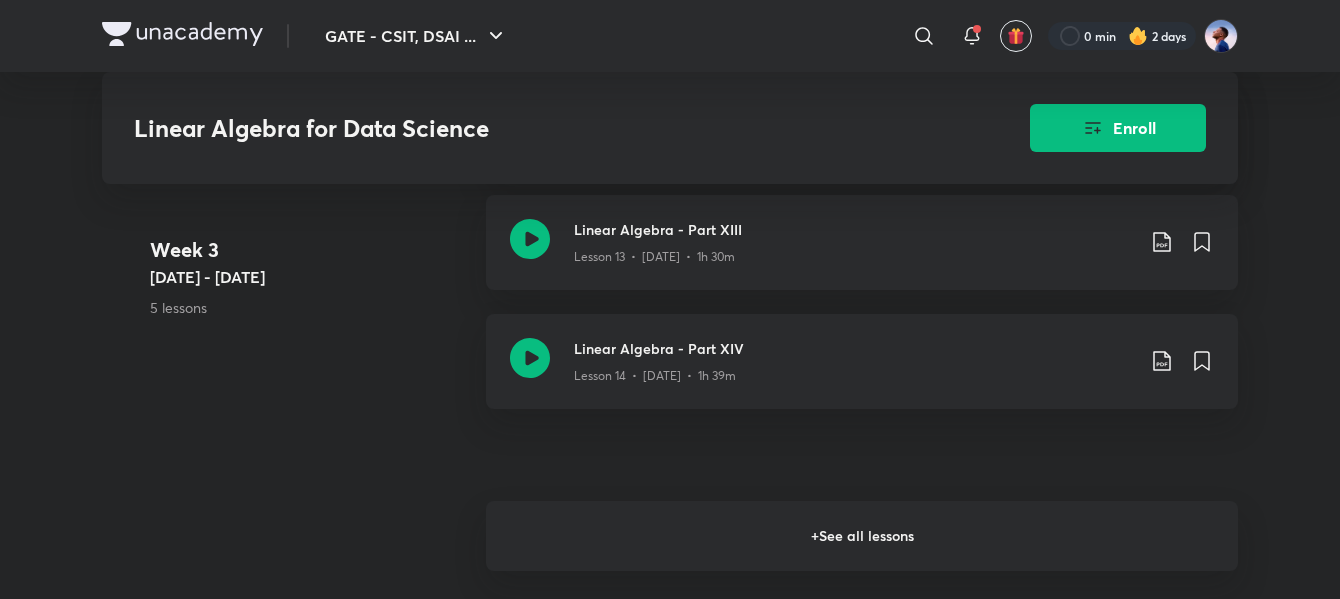 click on "+  See all lessons" at bounding box center (862, 536) 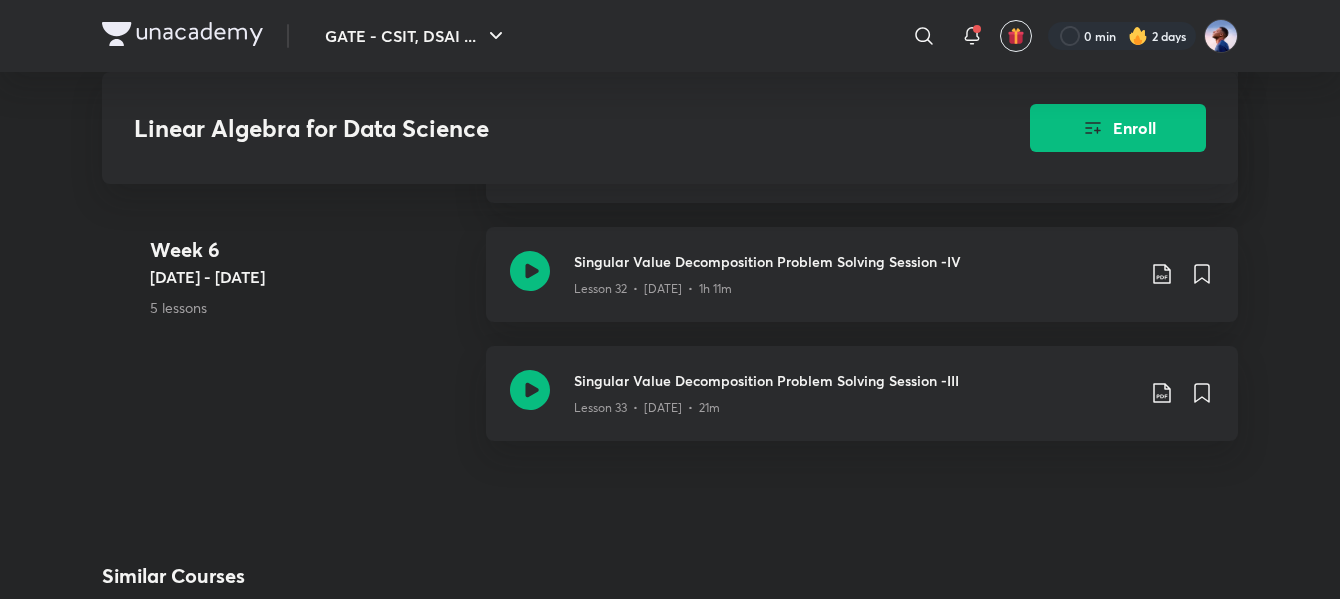 scroll, scrollTop: 5200, scrollLeft: 0, axis: vertical 